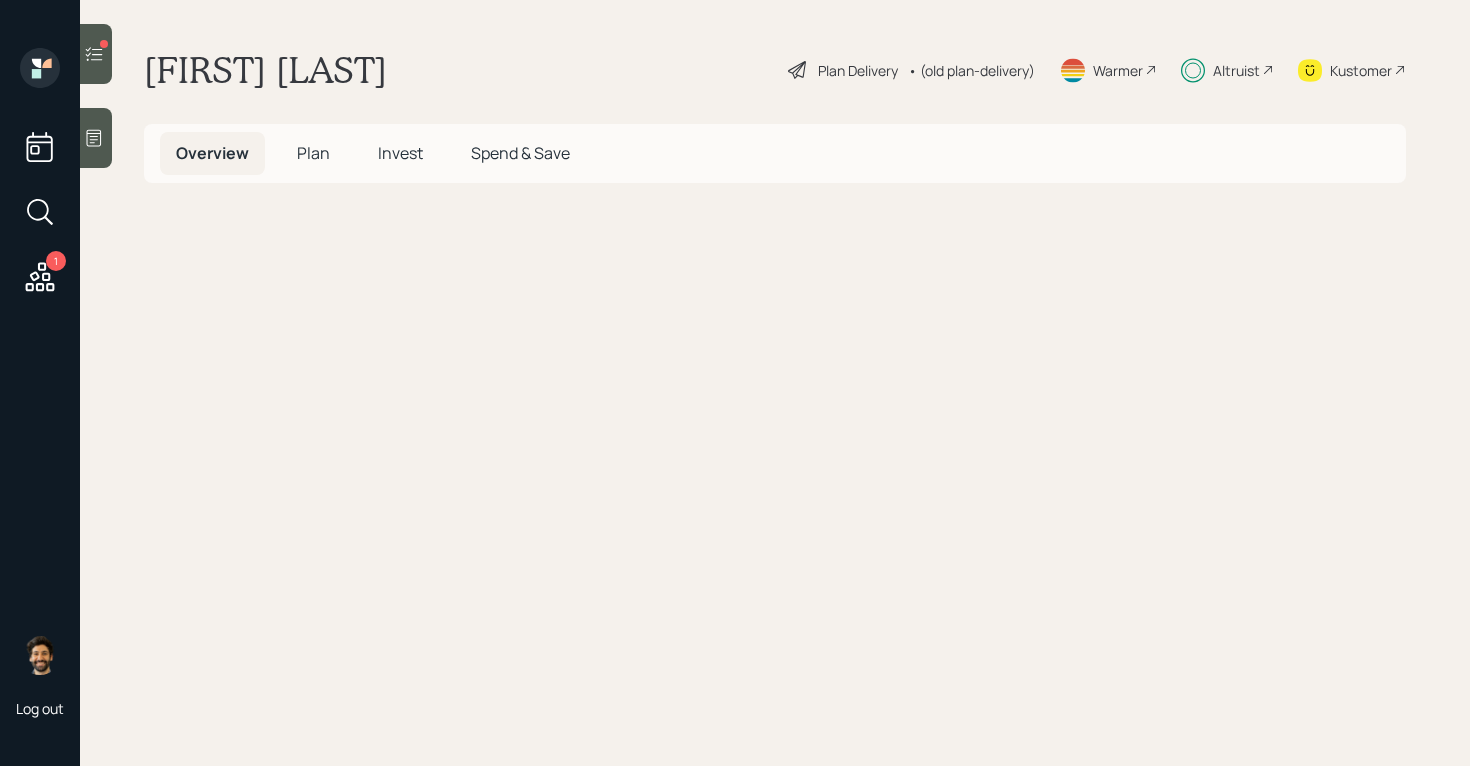 scroll, scrollTop: 0, scrollLeft: 0, axis: both 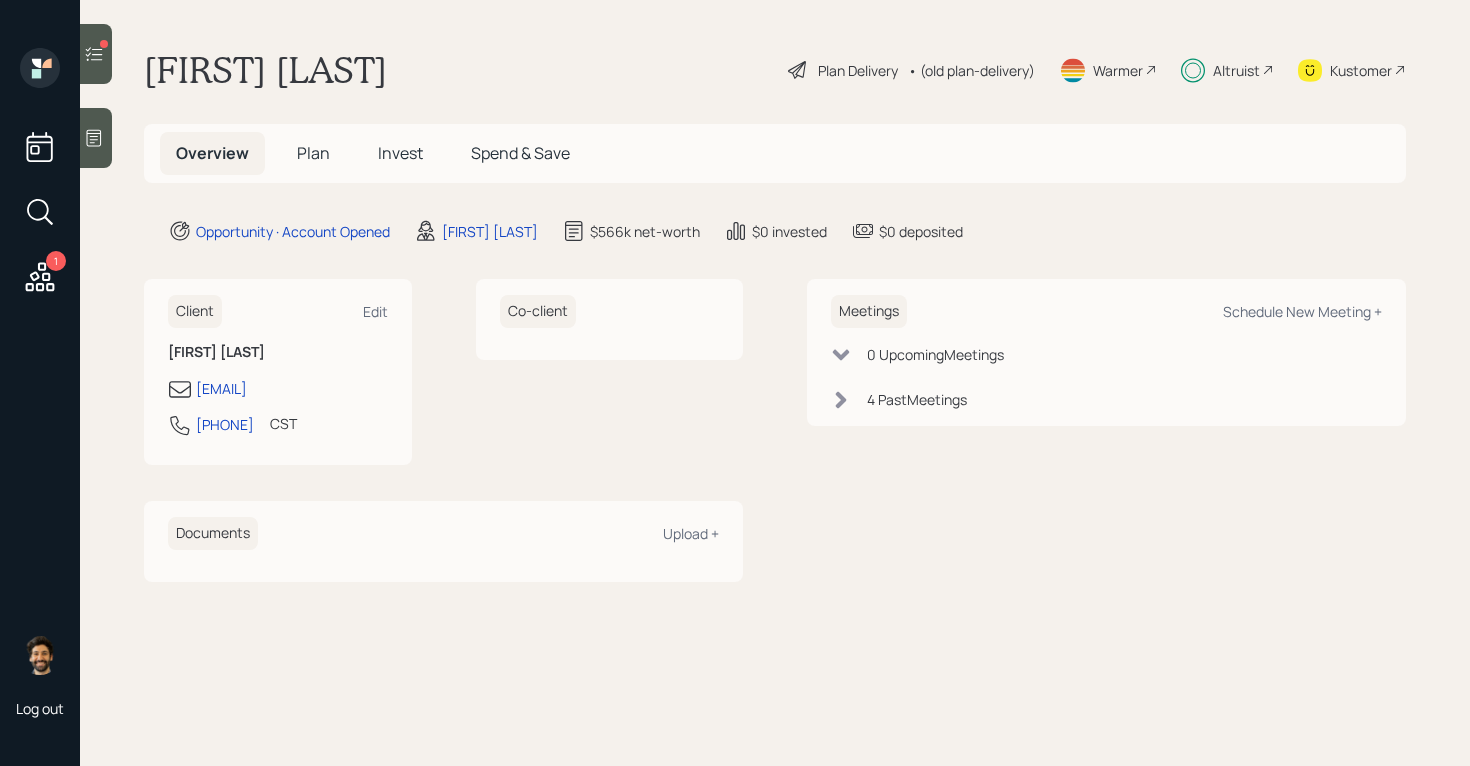 click on "Invest" at bounding box center [400, 153] 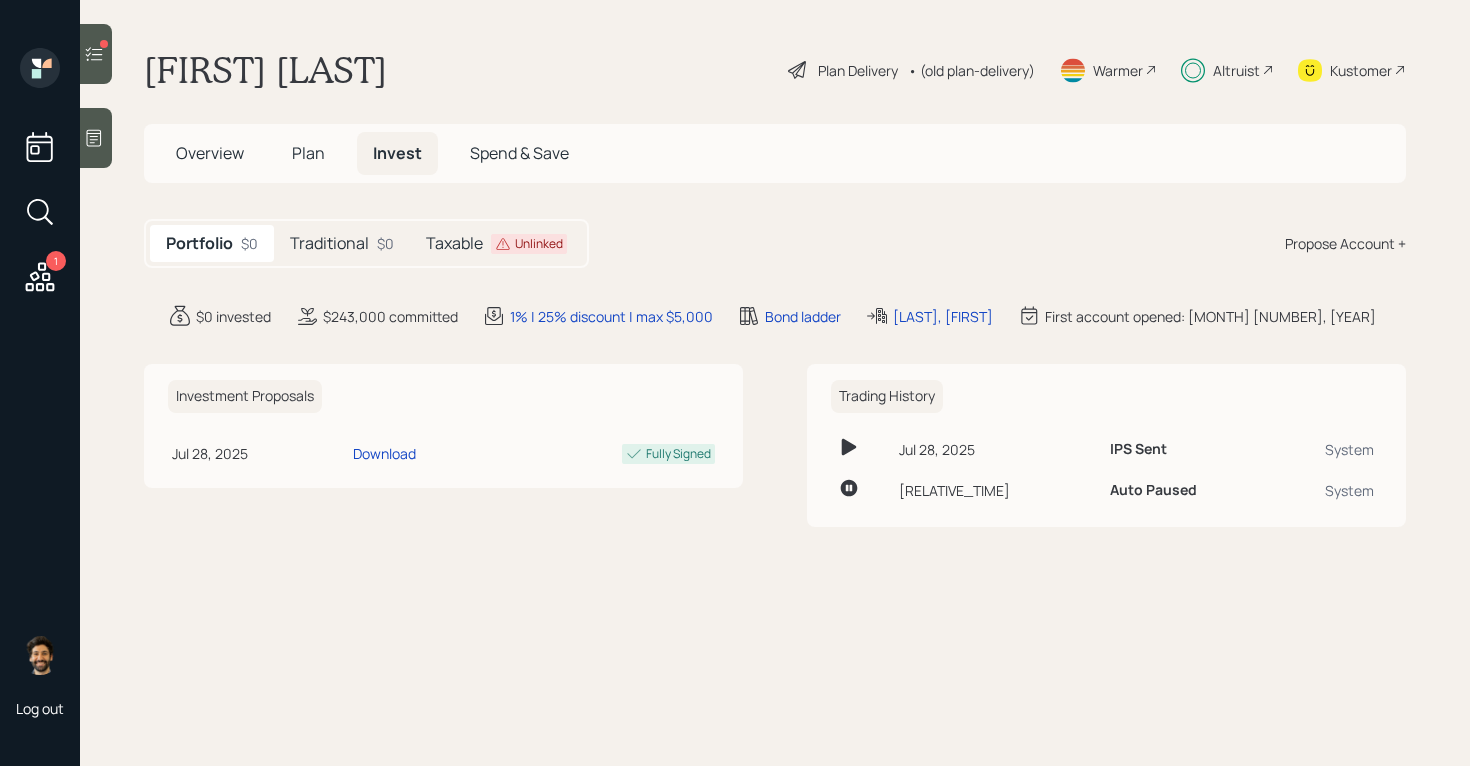 click on "Taxable" at bounding box center [454, 243] 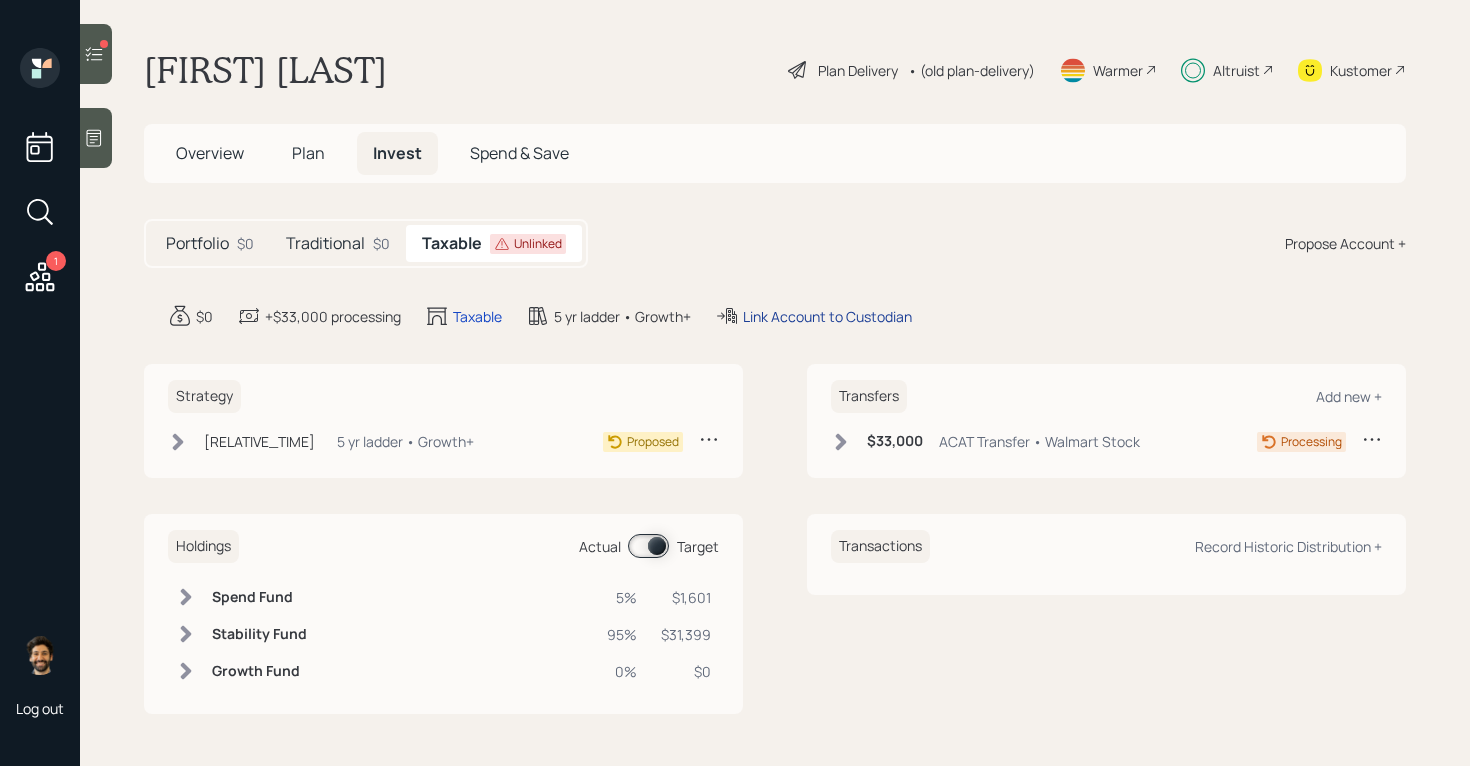 click on "Link Account to Custodian" at bounding box center [827, 316] 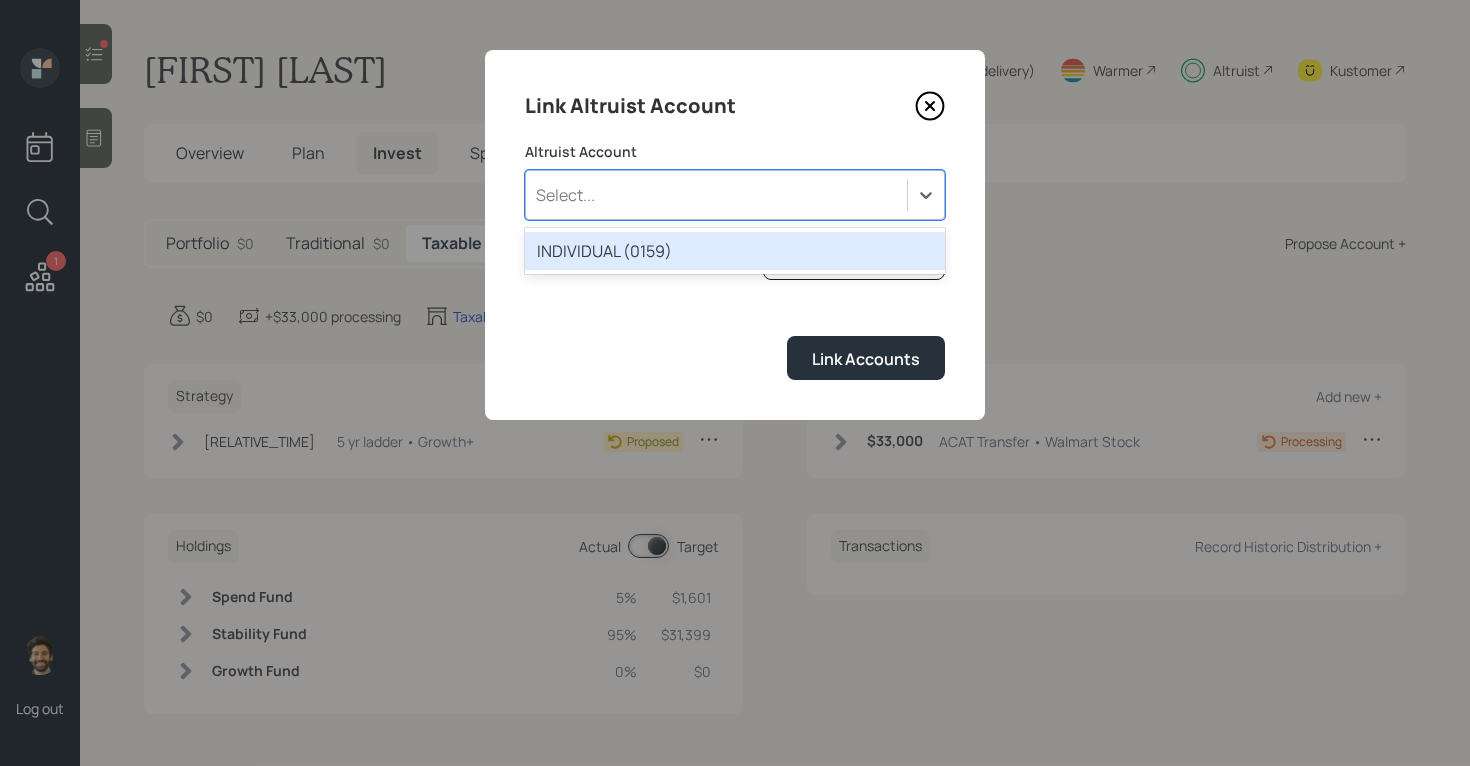click on "Select..." at bounding box center [716, 195] 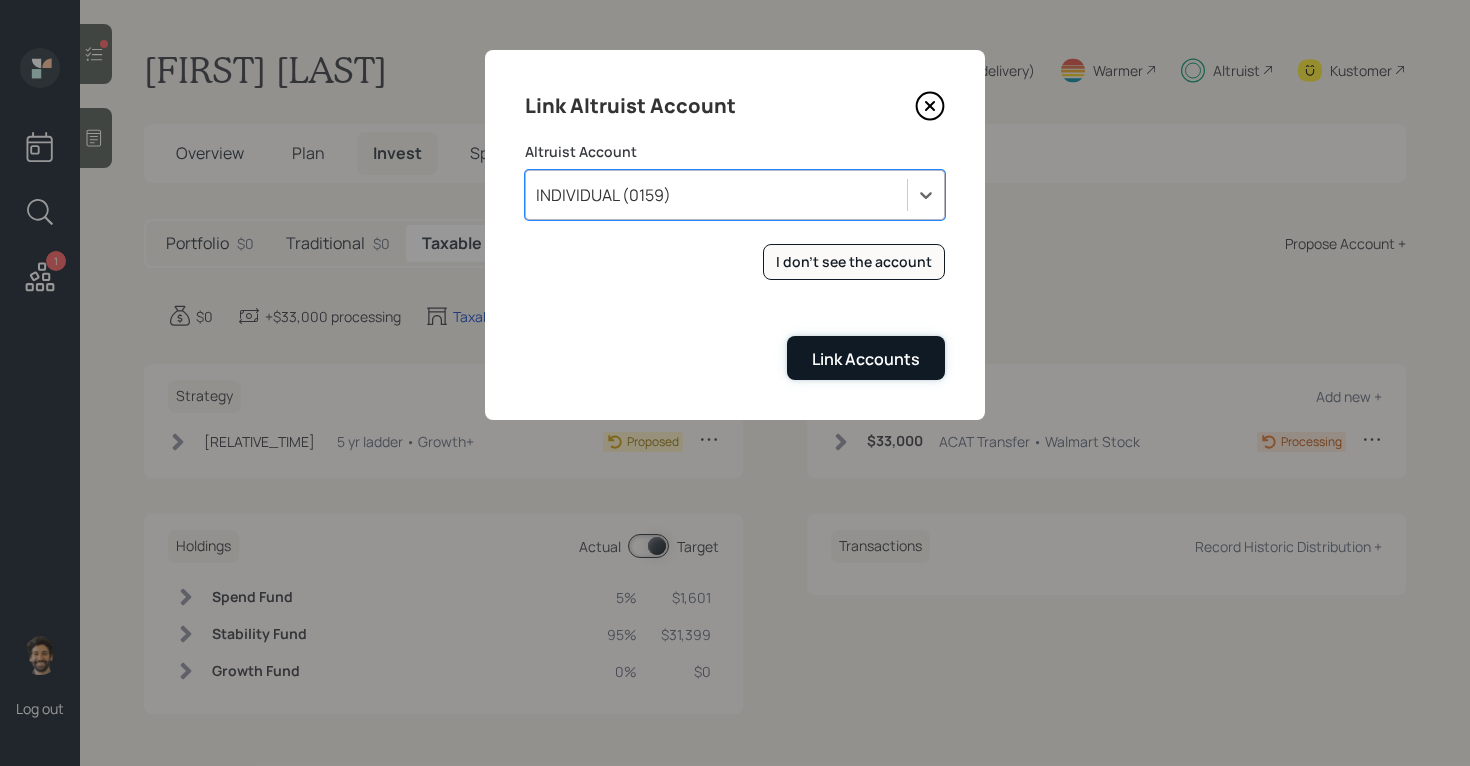 click on "Link Accounts" at bounding box center (866, 359) 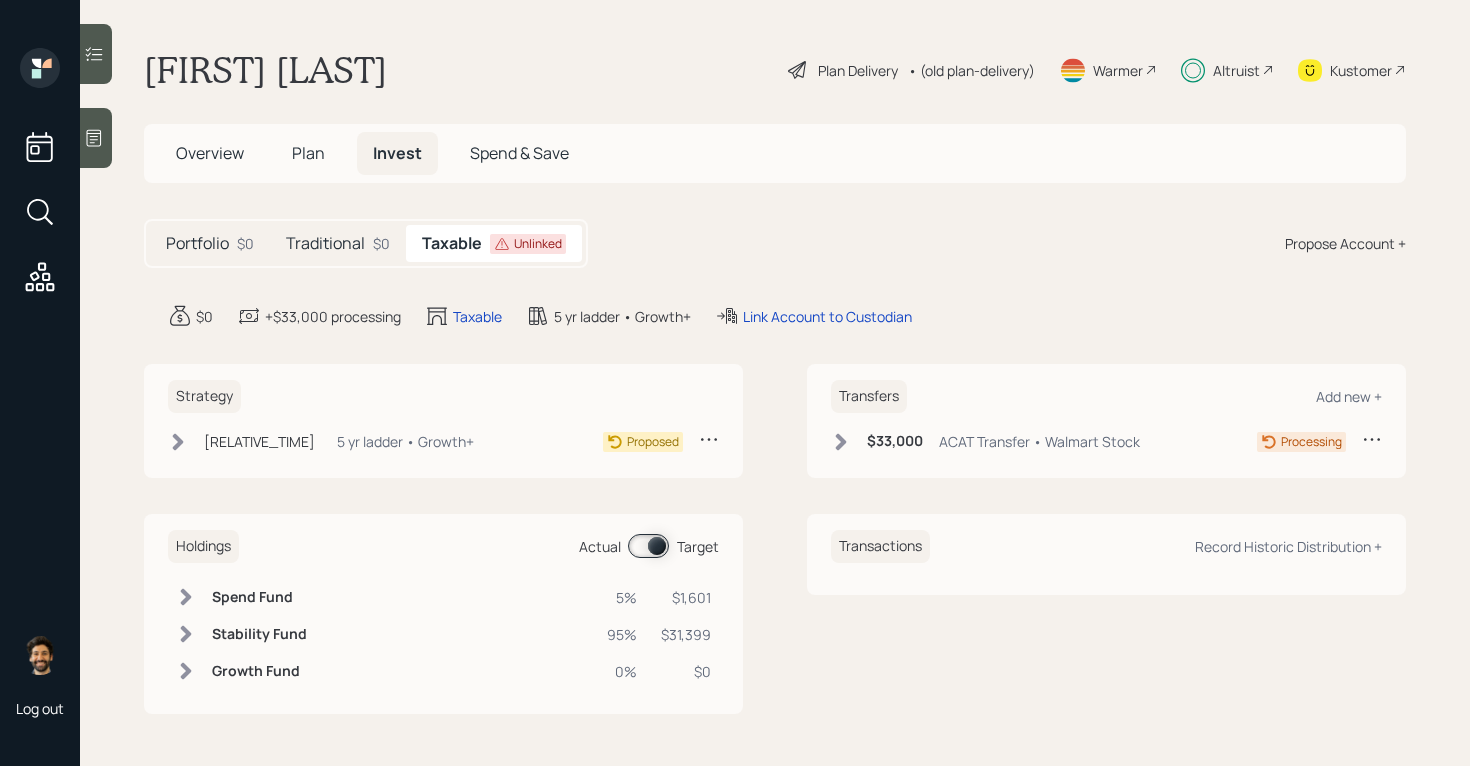 click 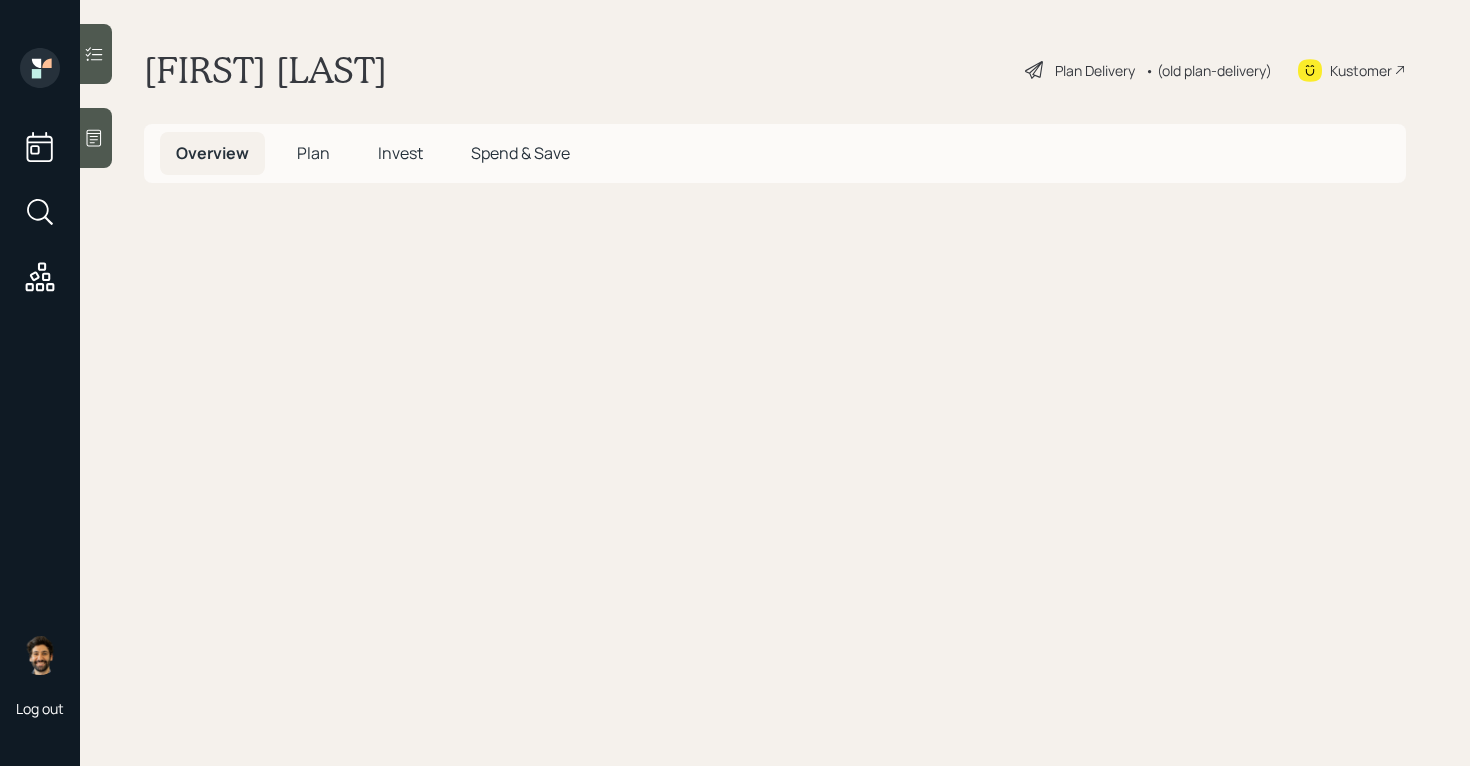 scroll, scrollTop: 0, scrollLeft: 0, axis: both 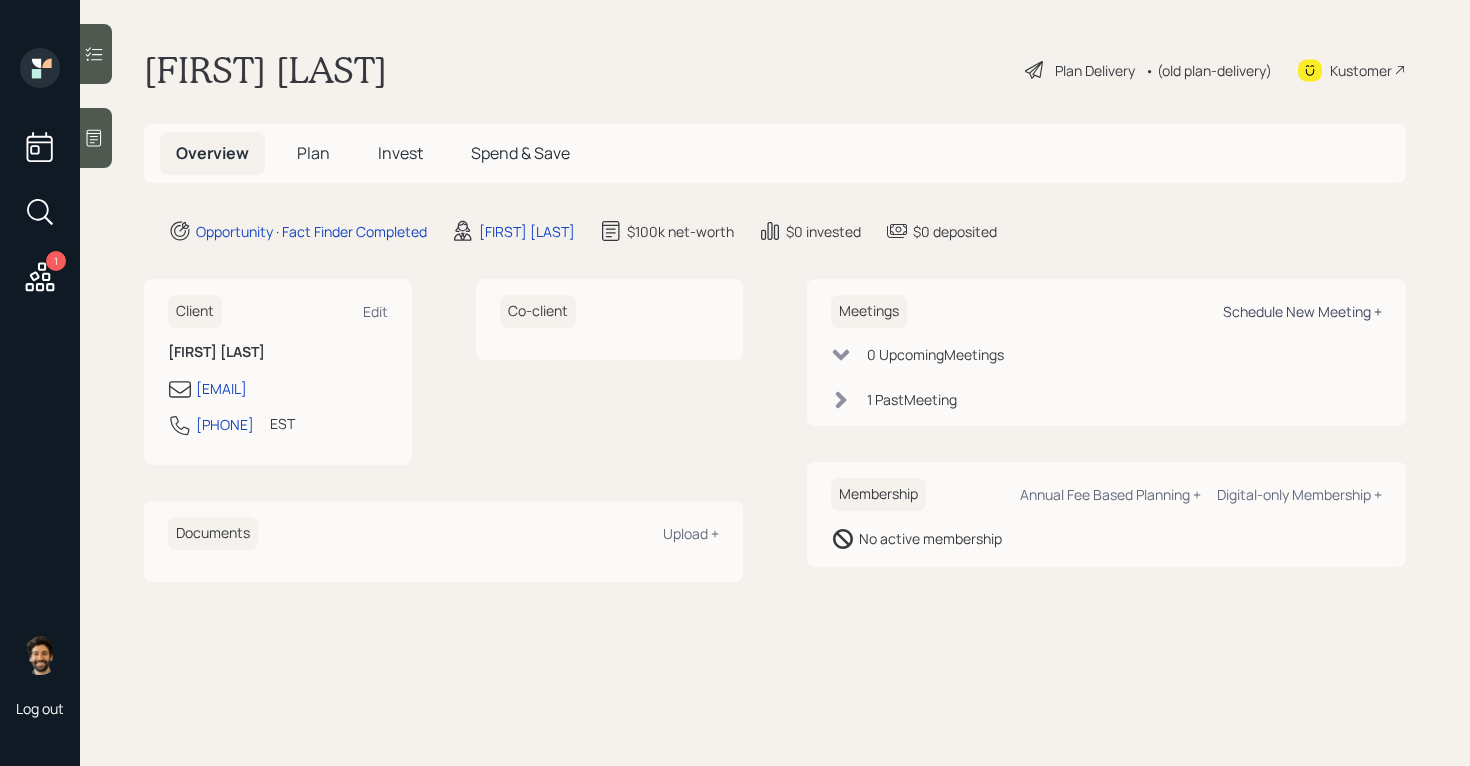 click on "Schedule New Meeting +" at bounding box center [1302, 311] 